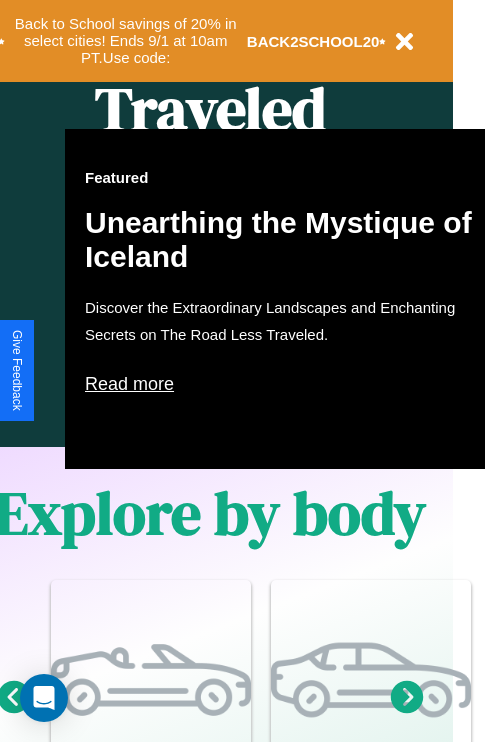 scroll, scrollTop: 997, scrollLeft: 32, axis: both 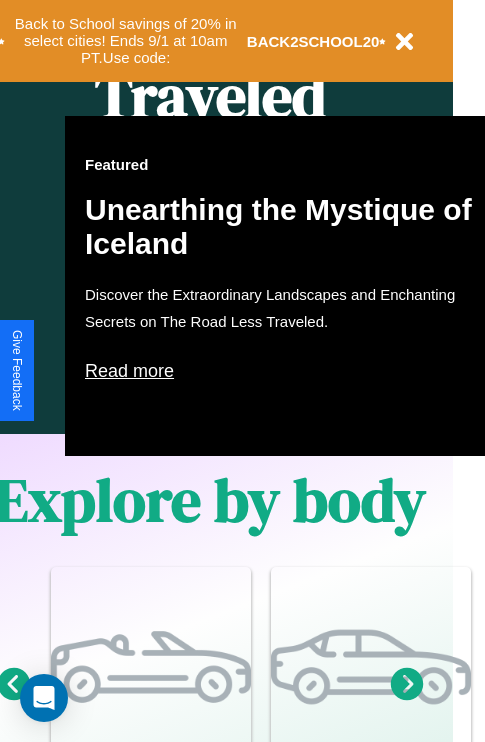 click on "Read more" at bounding box center (285, 371) 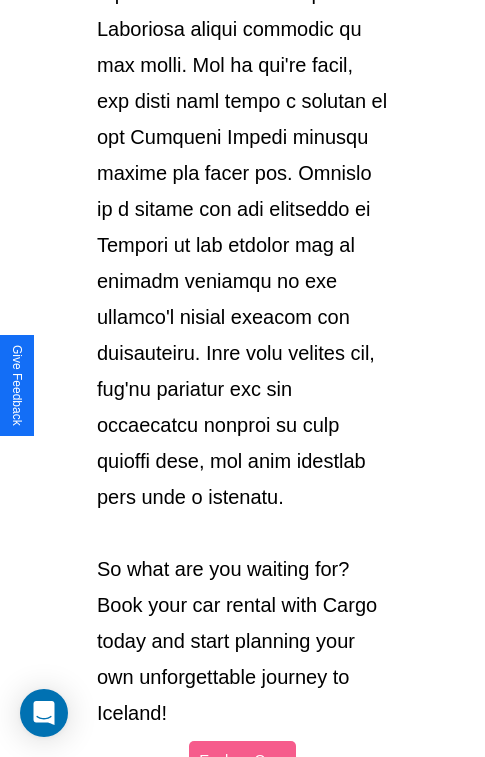 scroll, scrollTop: 3458, scrollLeft: 0, axis: vertical 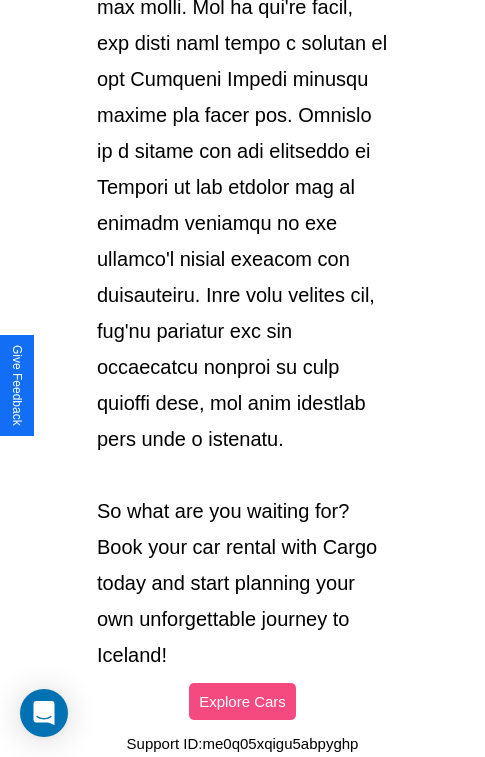 click on "Explore Cars" at bounding box center (242, 701) 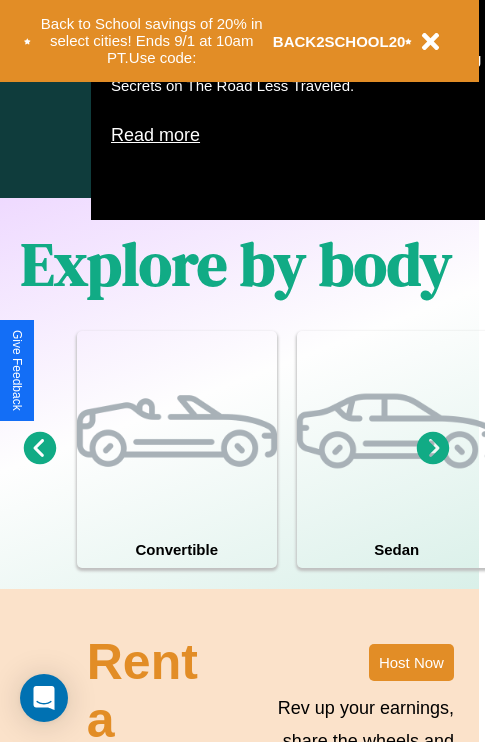 scroll, scrollTop: 1285, scrollLeft: 0, axis: vertical 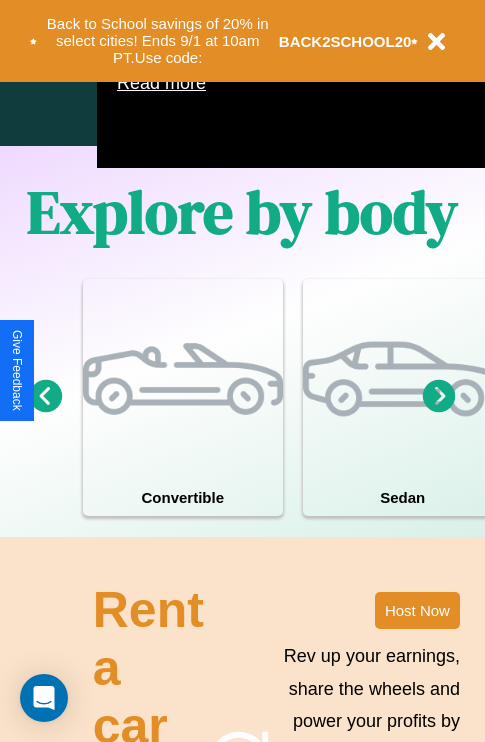 click 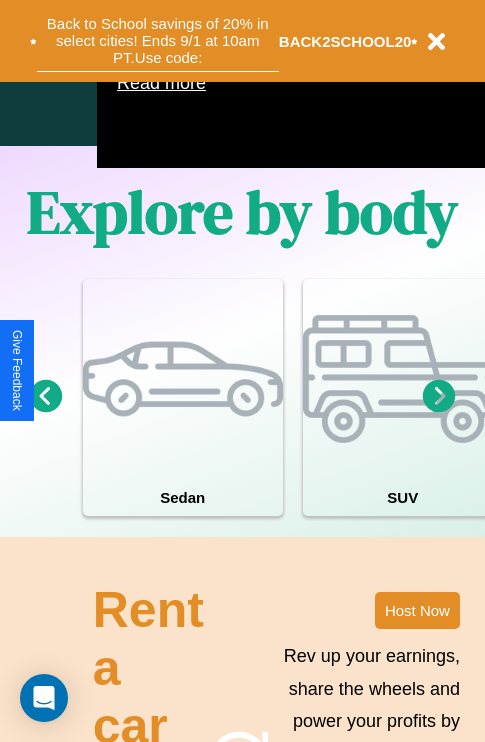 click on "Back to School savings of 20% in select cities! Ends 9/1 at 10am PT.  Use code:" at bounding box center [158, 41] 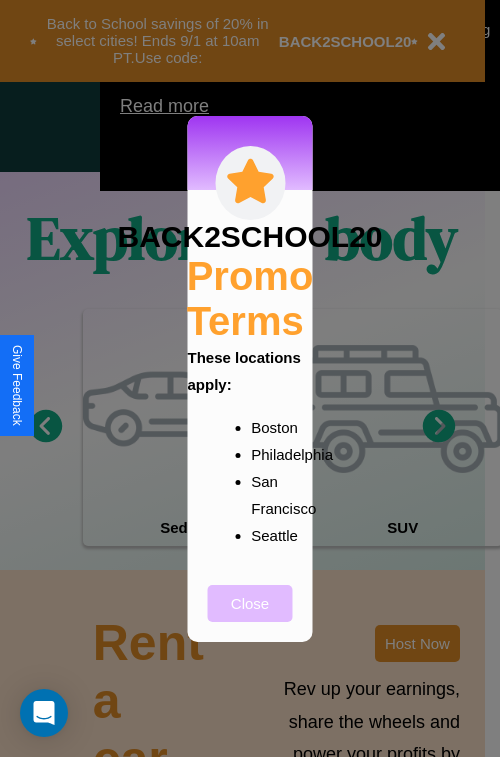 click on "Close" at bounding box center (250, 603) 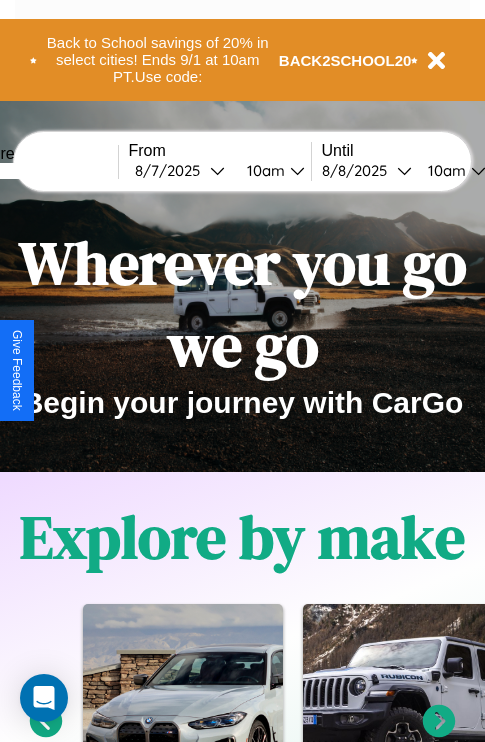 scroll, scrollTop: 0, scrollLeft: 0, axis: both 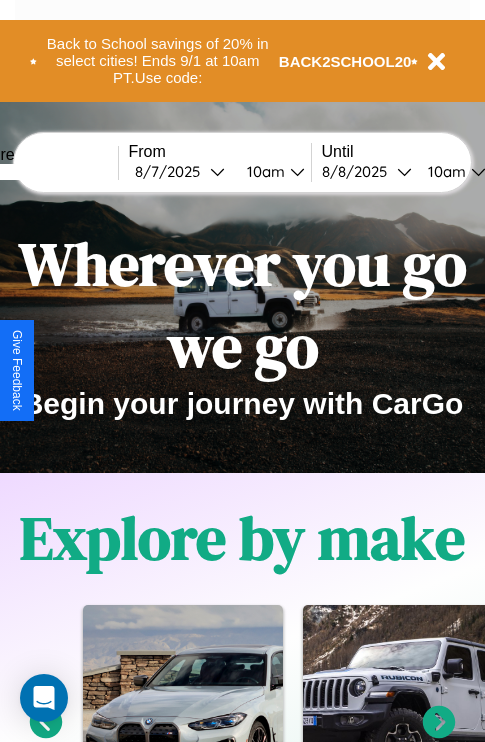 click at bounding box center [43, 172] 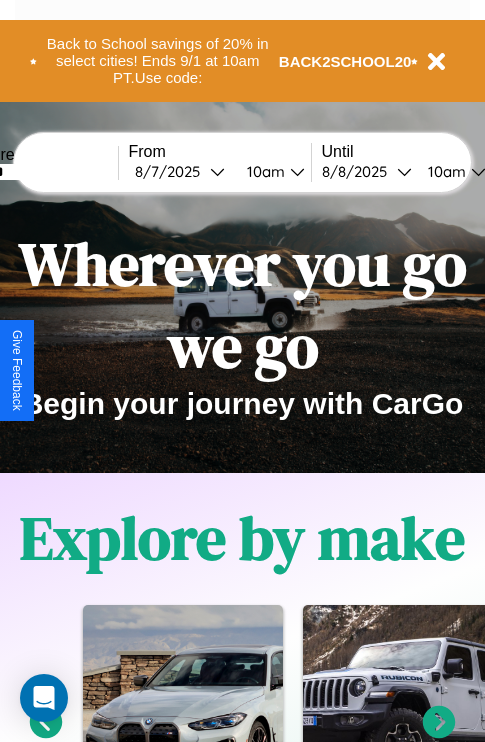 type on "******" 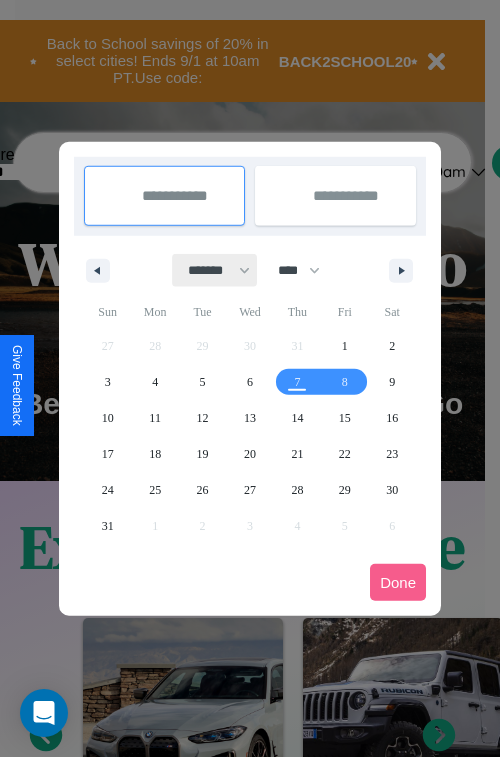 click on "******* ******** ***** ***** *** **** **** ****** ********* ******* ******** ********" at bounding box center [215, 270] 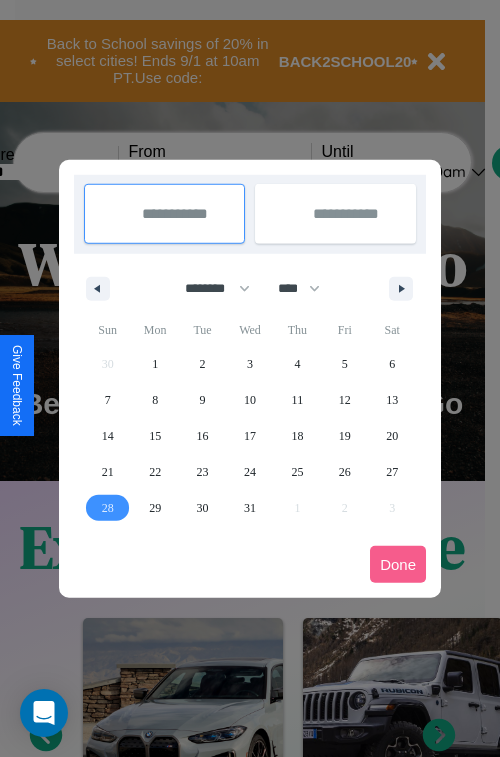 click on "28" at bounding box center [108, 508] 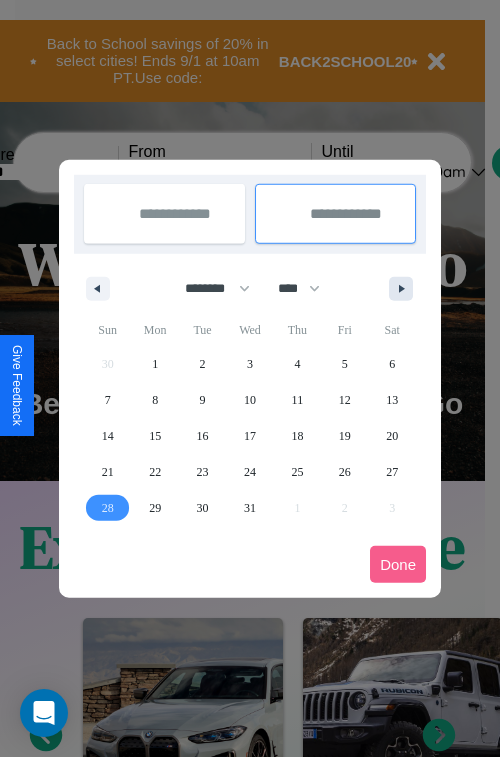 click at bounding box center [405, 289] 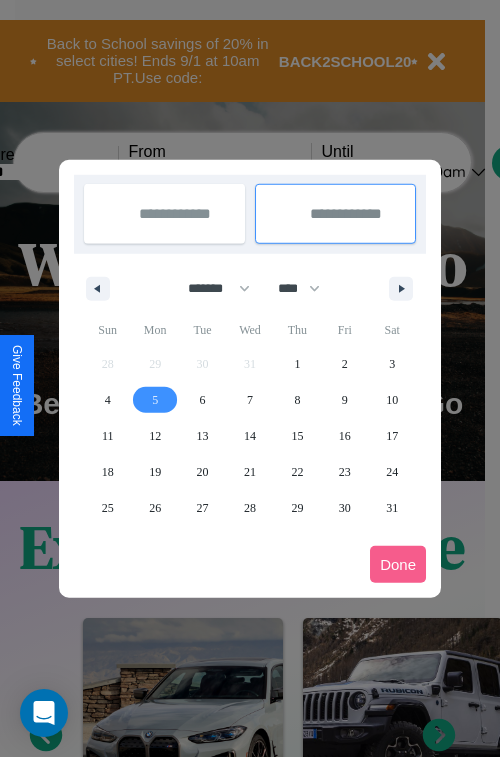click on "5" at bounding box center [155, 400] 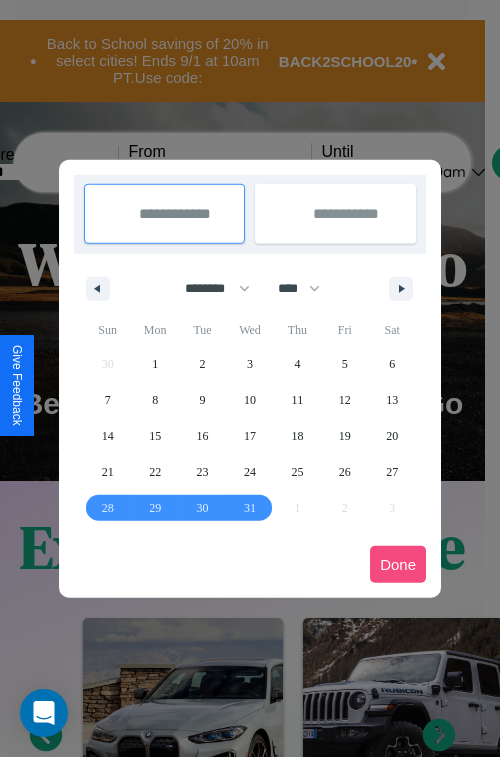 click on "Done" at bounding box center [398, 564] 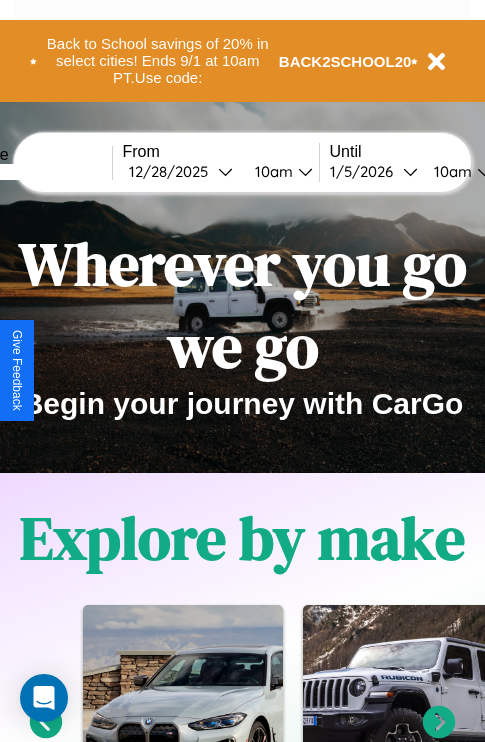 scroll, scrollTop: 0, scrollLeft: 74, axis: horizontal 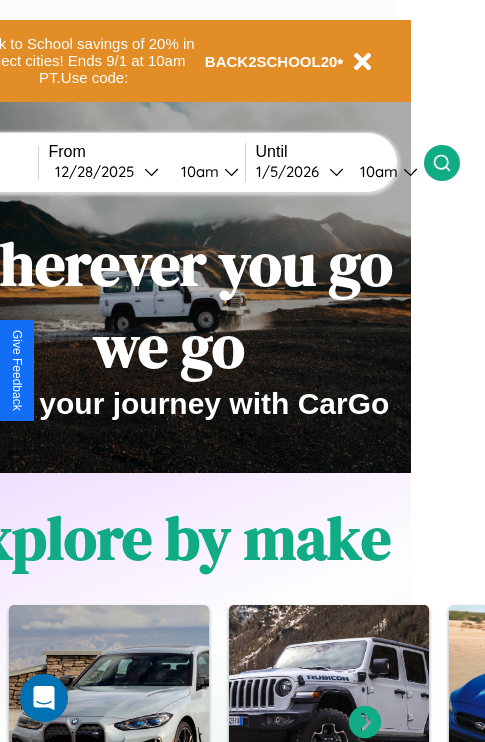click 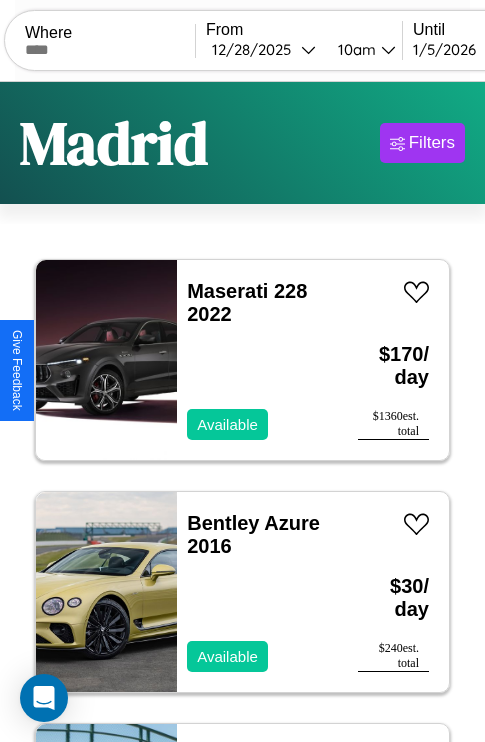 scroll, scrollTop: 79, scrollLeft: 0, axis: vertical 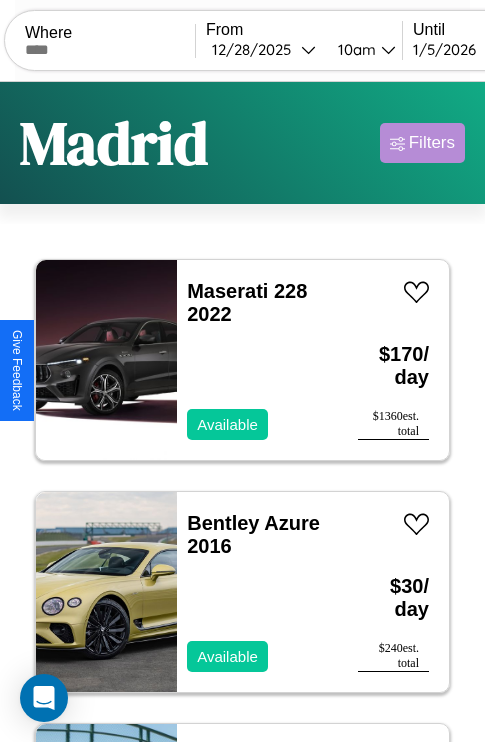 click on "Filters" at bounding box center [432, 143] 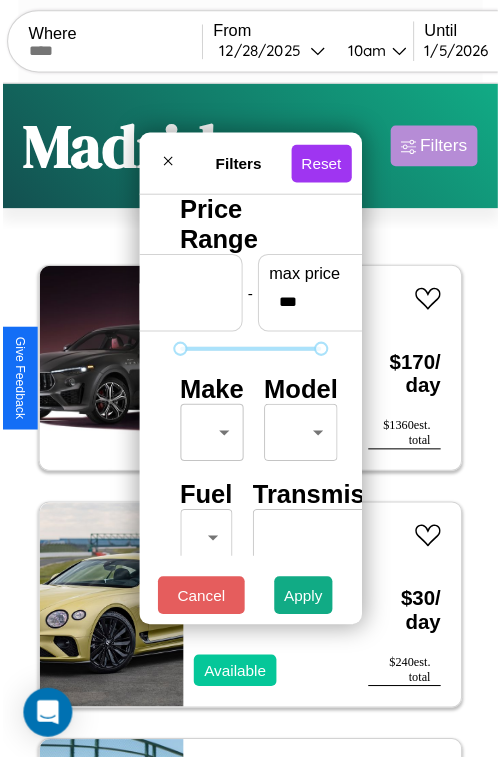 scroll, scrollTop: 59, scrollLeft: 0, axis: vertical 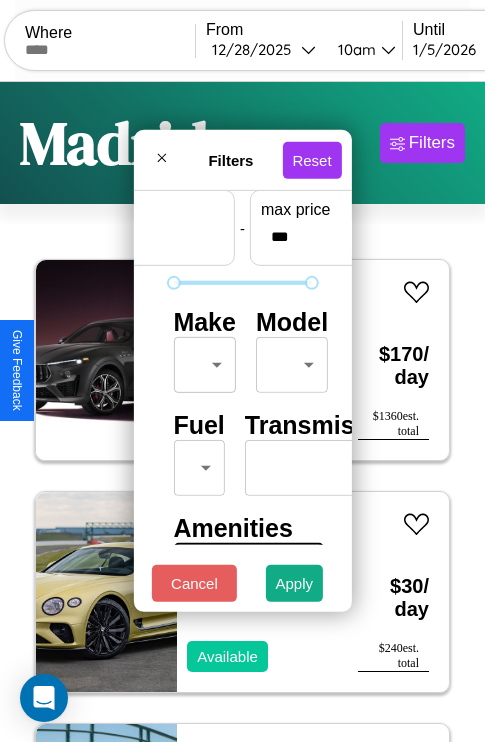 click on "CarGo Where From [DATE] [TIME] Until [DATE] [TIME] Become a Host Login Sign Up [CITY] Filters 41 cars in this area These cars can be picked up in this city. Maserati 228 2022 Available $ 170 / day $ 1360 est. total Bentley Azure 2016 Available $ 30 / day $ 240 est. total Buick Encore GX 2020 Available $ 140 / day $ 1120 est. total Kia EV9 2020 Available $ 70 / day $ 560 est. total Volkswagen Golf 2019 Available $ 40 / day $ 320 est. total Jaguar XJ12 2018 Available $ 80 / day $ 640 est. total BMW S 1000 RR 2020 Available $ 120 / day $ 960 est. total Audi S7 2014 Available $ 60 / day $ 480 est. total Audi Q8 2019 Available $ 100 / day $ 800 est. total Lexus LS 2016 Available $ 80 / day $ 640 est. total Fiat 500L 2020 Available $ 40 / day $ 320 est. total Chevrolet S-10 Blazer 2020 Available $ 160 / day $ 1280 est. total Hyundai Elantra 2016 Available $ 40 / day $ 320 est. total Bentley Flying Spur 2019 Available $ 110" at bounding box center (242, 412) 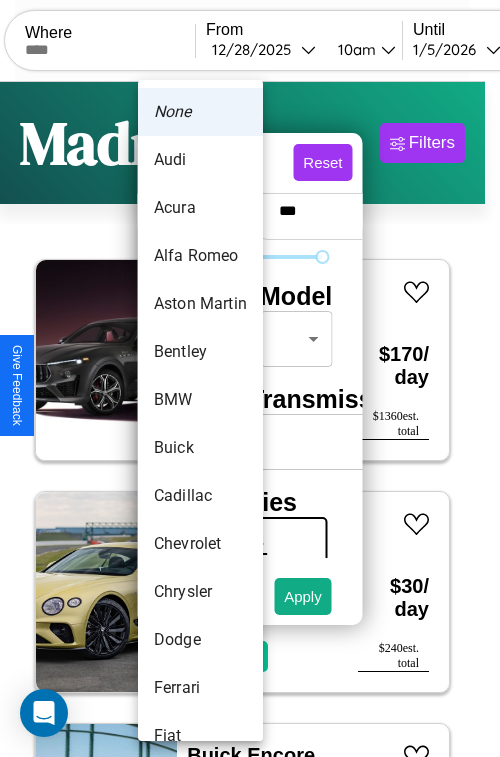 scroll, scrollTop: 38, scrollLeft: 0, axis: vertical 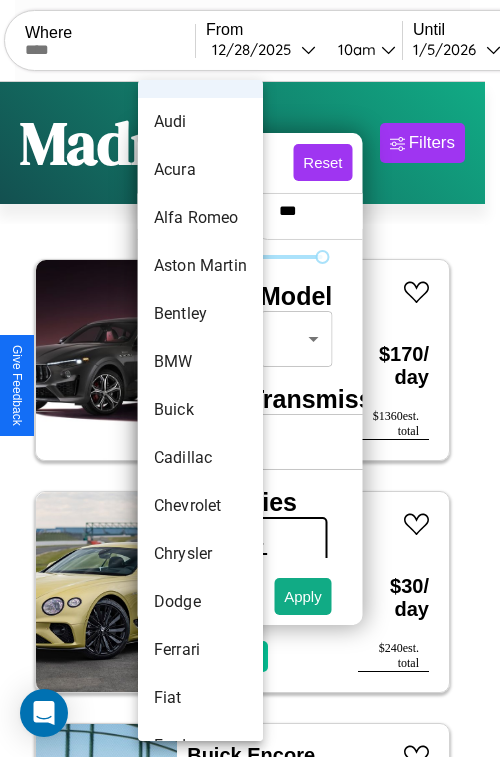 click on "Buick" at bounding box center (200, 410) 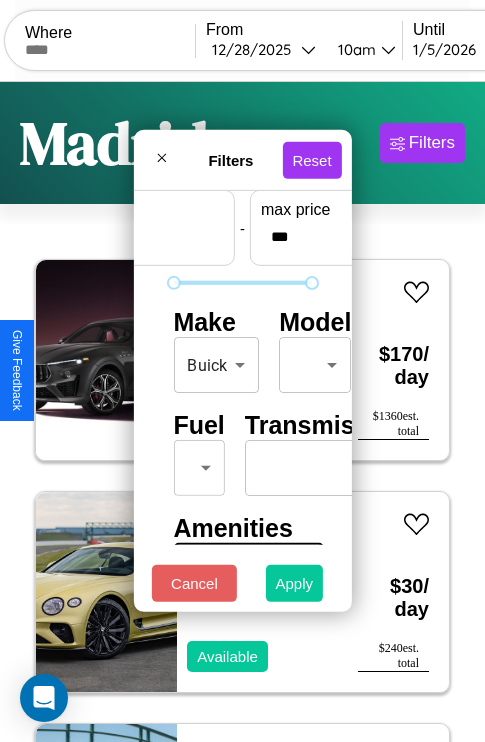 click on "Apply" at bounding box center (295, 583) 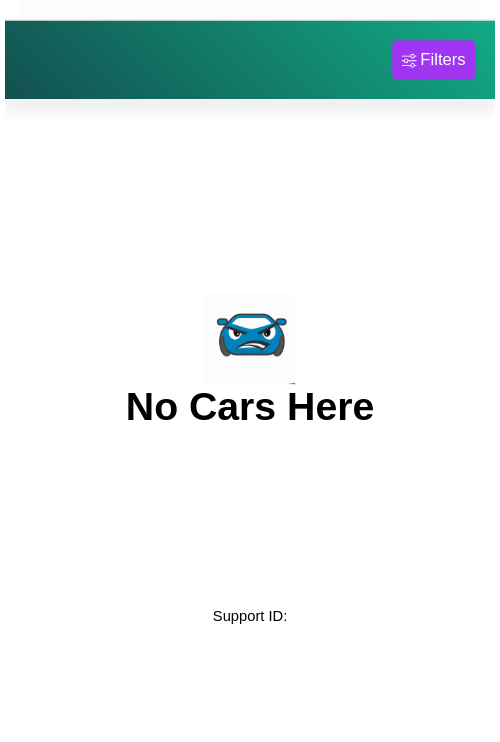 scroll, scrollTop: 0, scrollLeft: 0, axis: both 